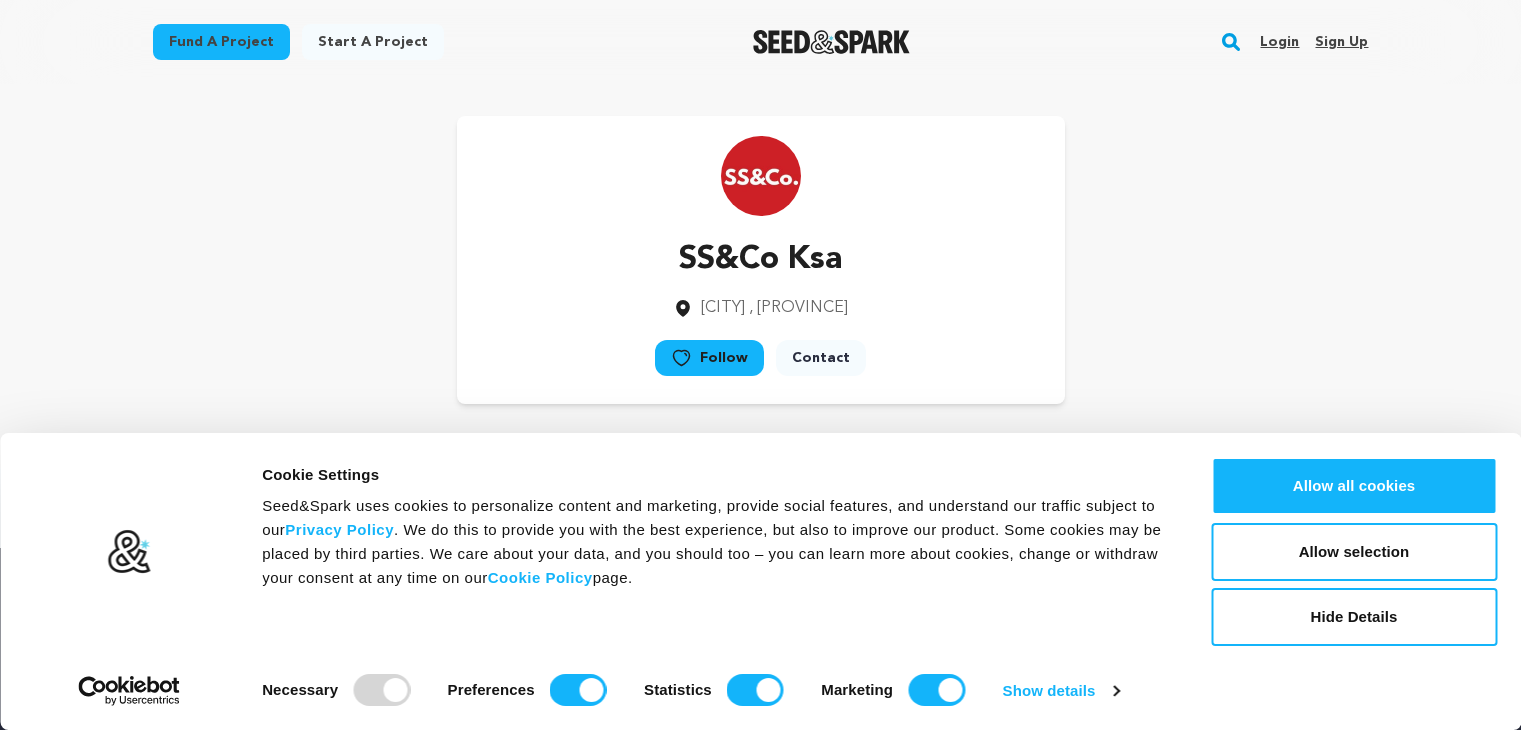 scroll, scrollTop: 0, scrollLeft: 0, axis: both 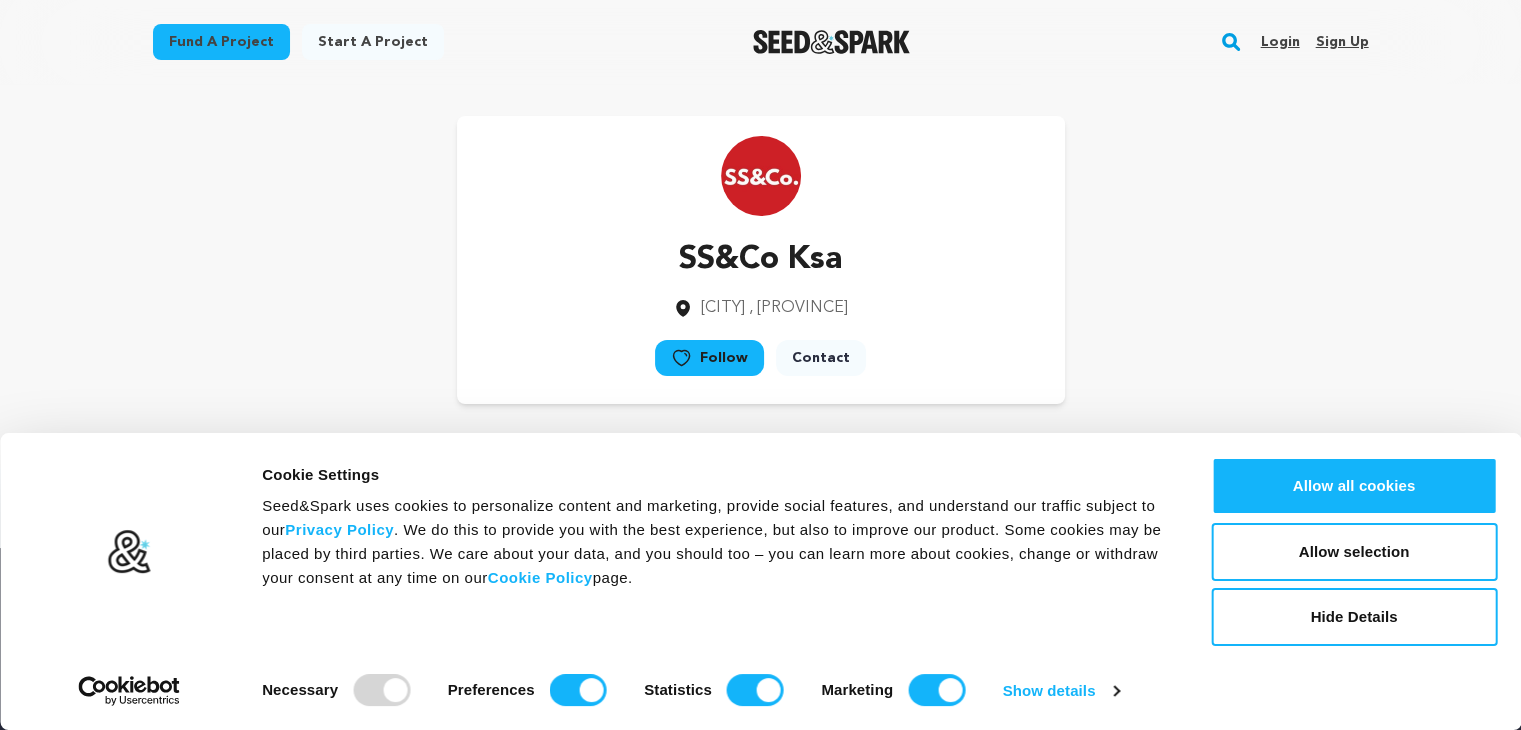 click on "Sign up" at bounding box center [1341, 42] 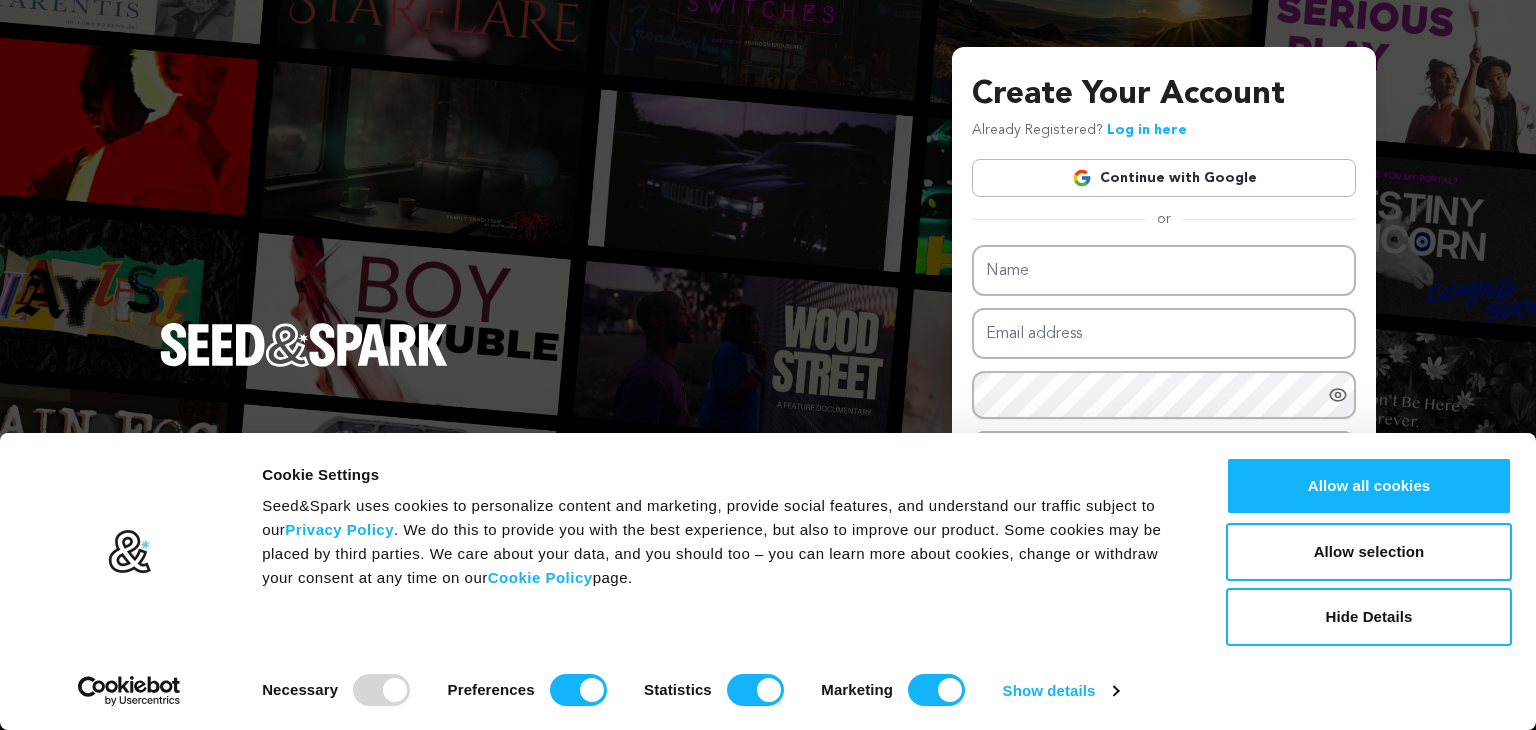 scroll, scrollTop: 0, scrollLeft: 0, axis: both 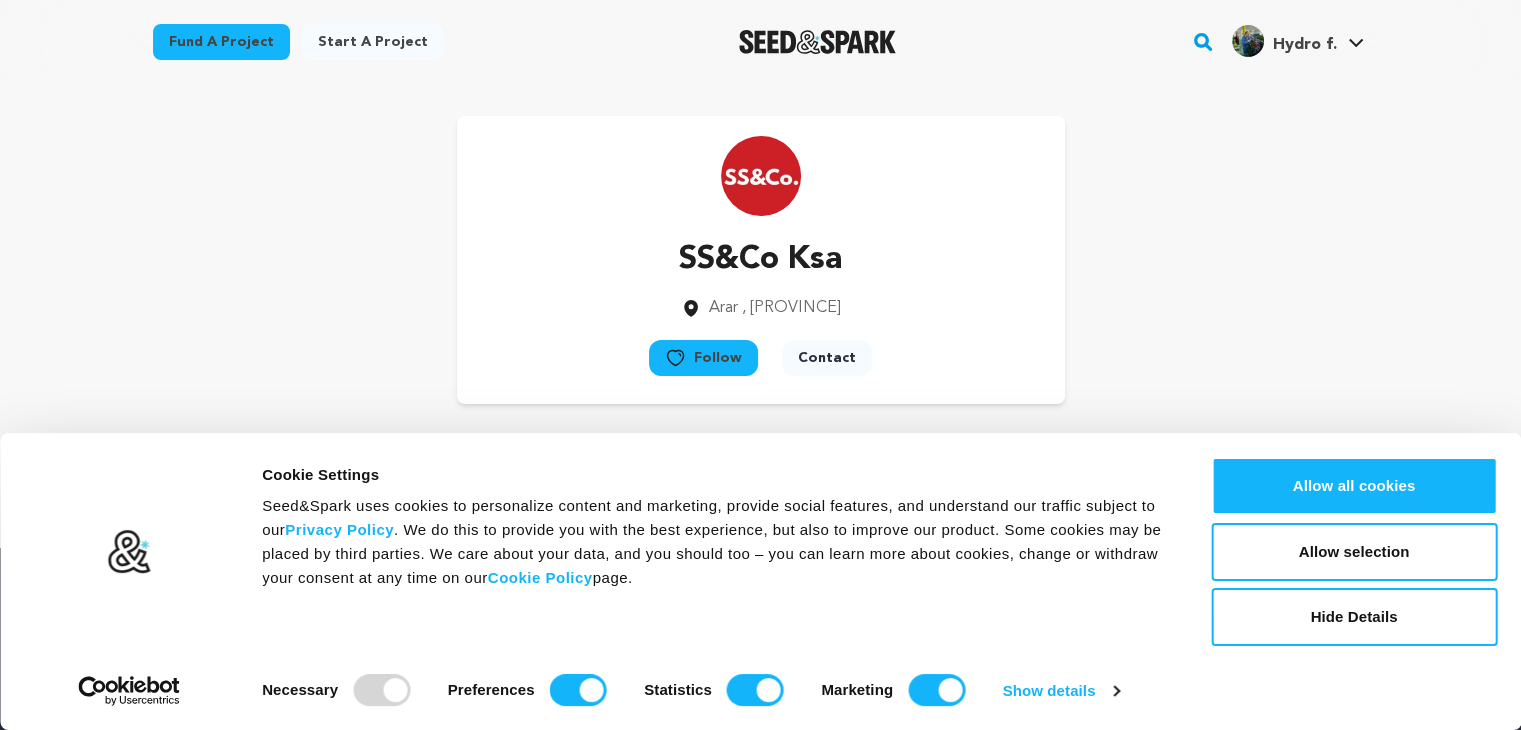 click at bounding box center (1248, 41) 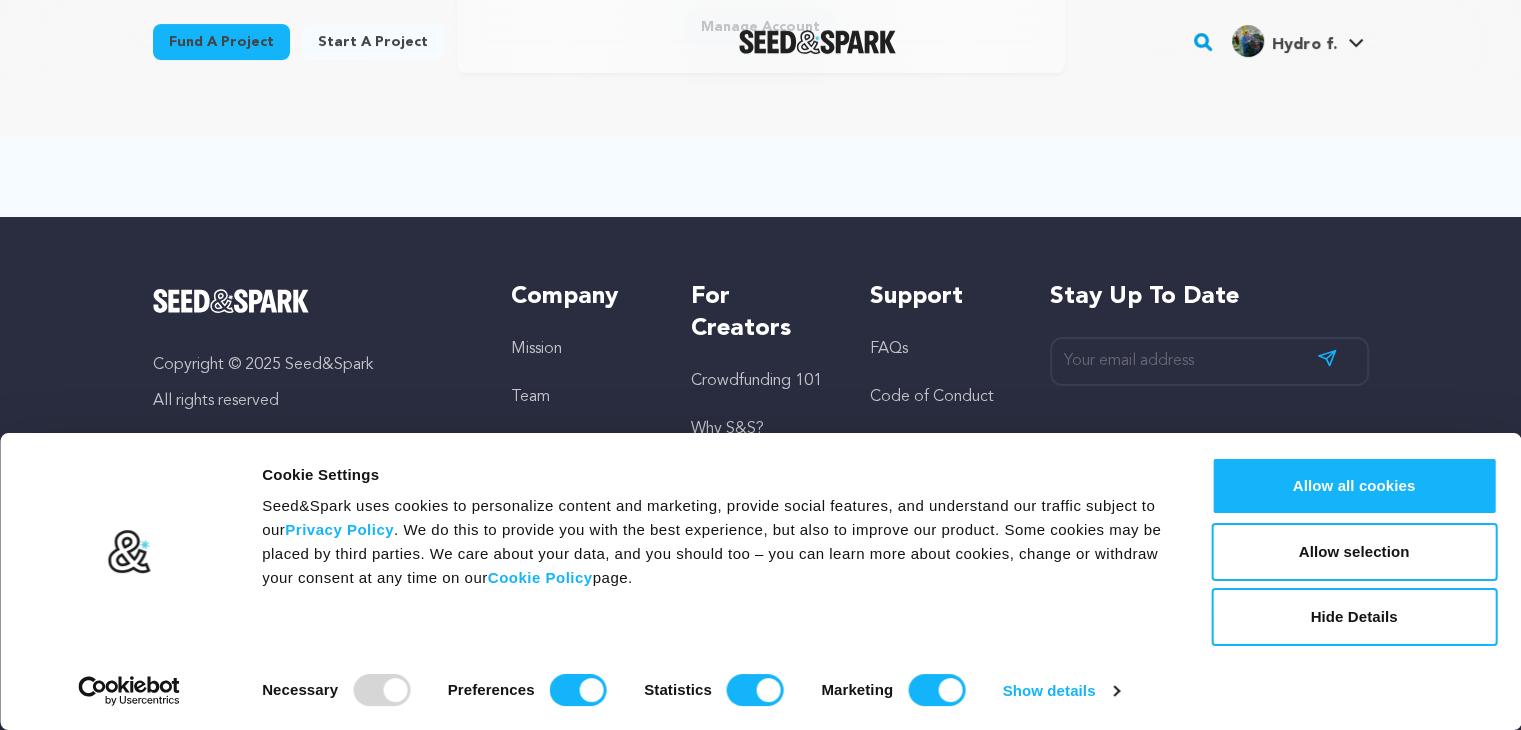 scroll, scrollTop: 0, scrollLeft: 0, axis: both 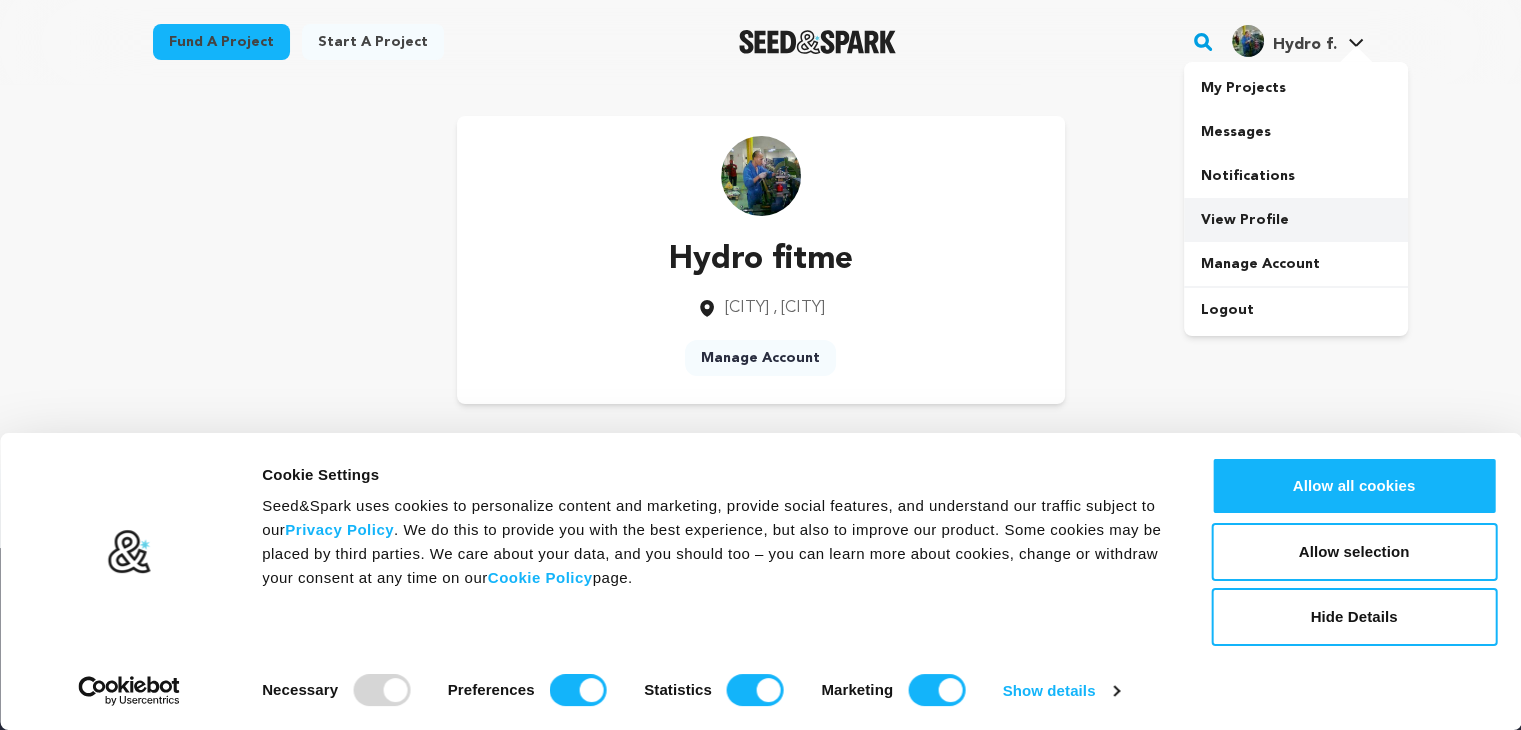 click on "View Profile" at bounding box center (1296, 220) 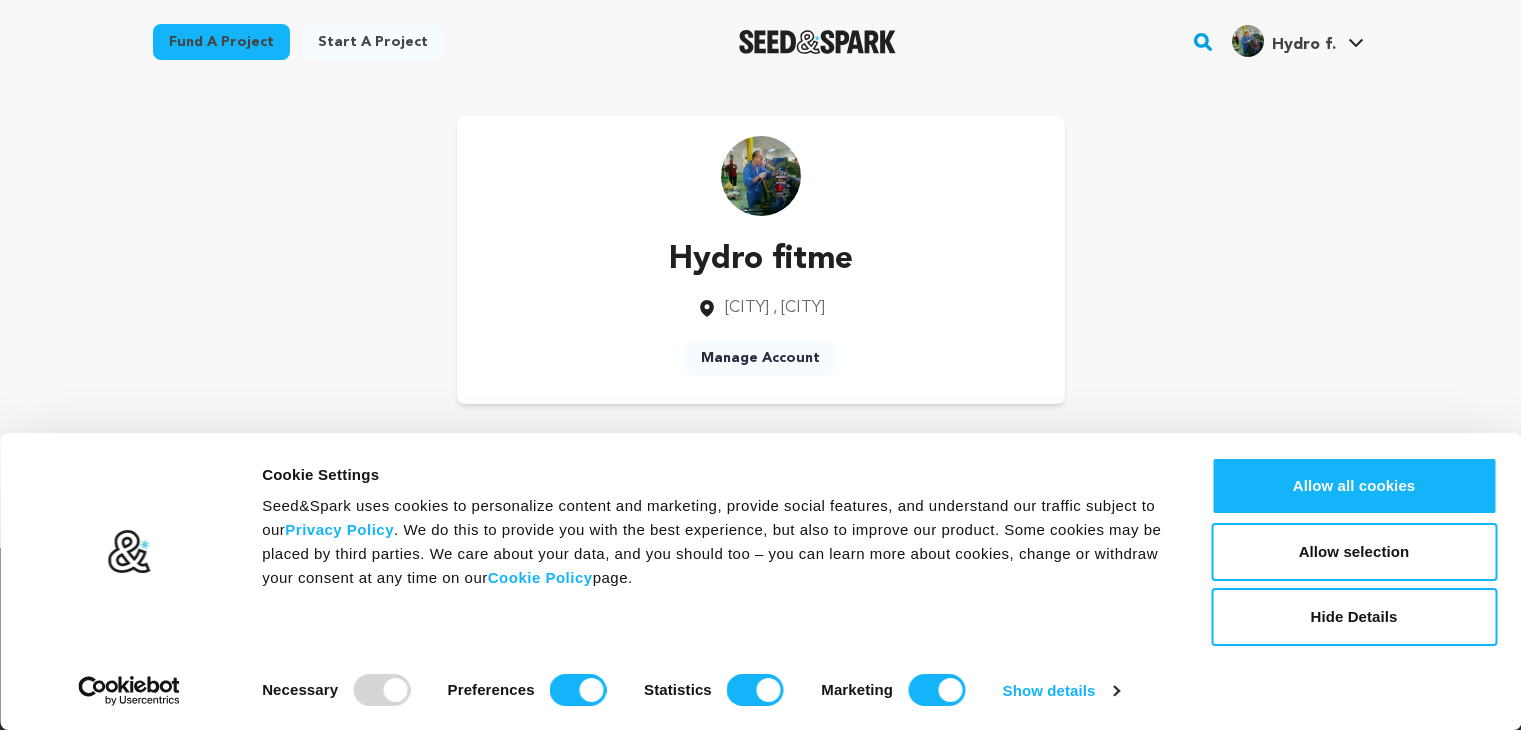 scroll, scrollTop: 0, scrollLeft: 0, axis: both 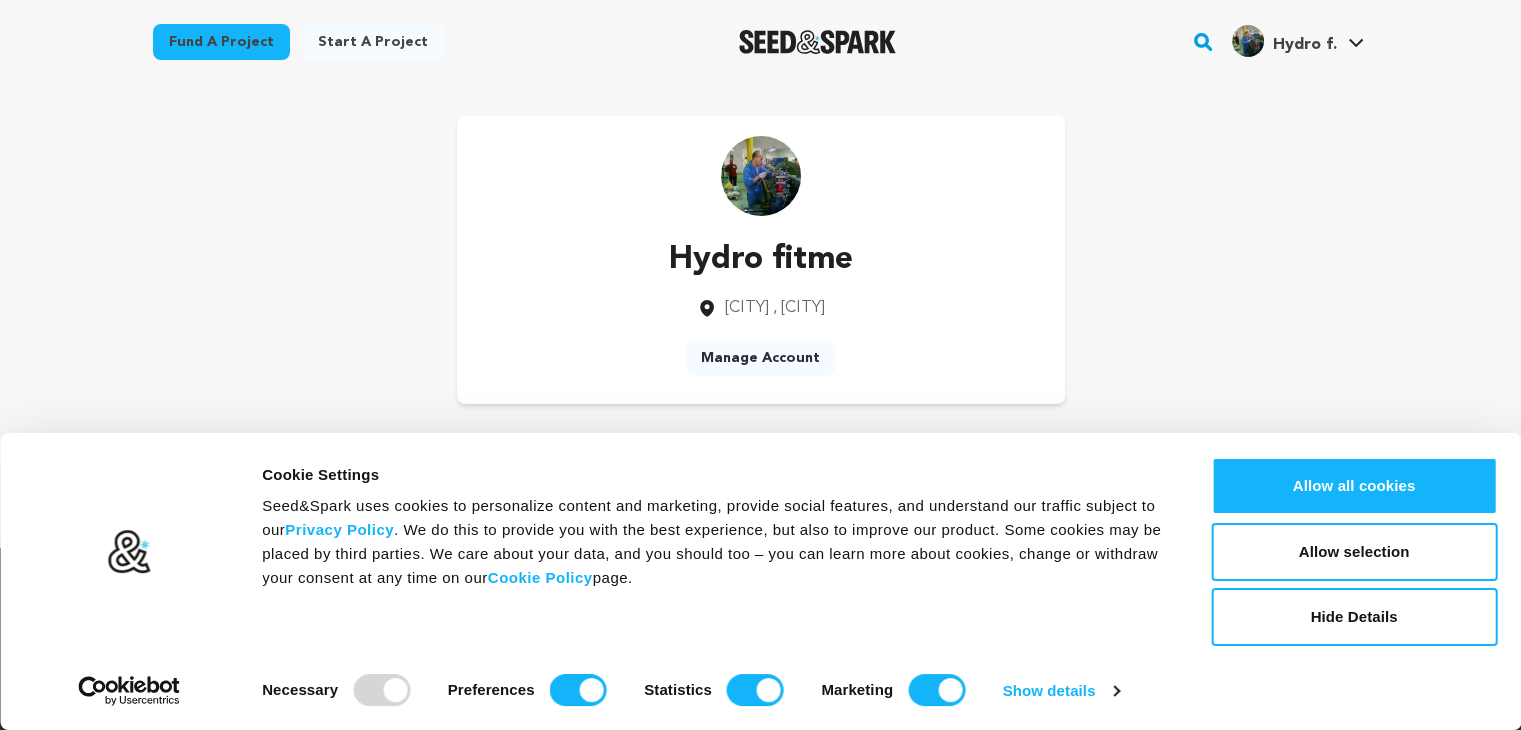 click on "Manage Account" at bounding box center [760, 358] 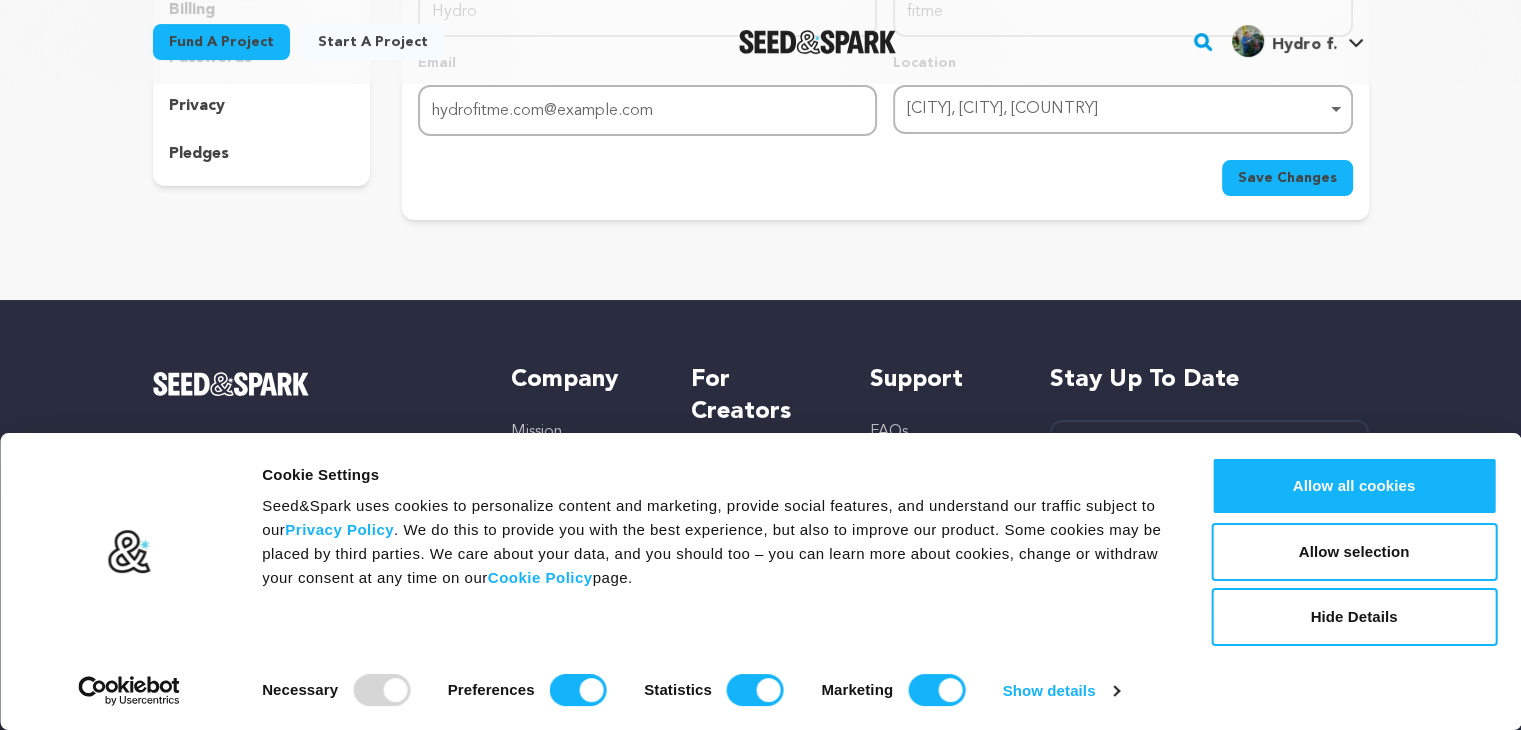 scroll, scrollTop: 400, scrollLeft: 0, axis: vertical 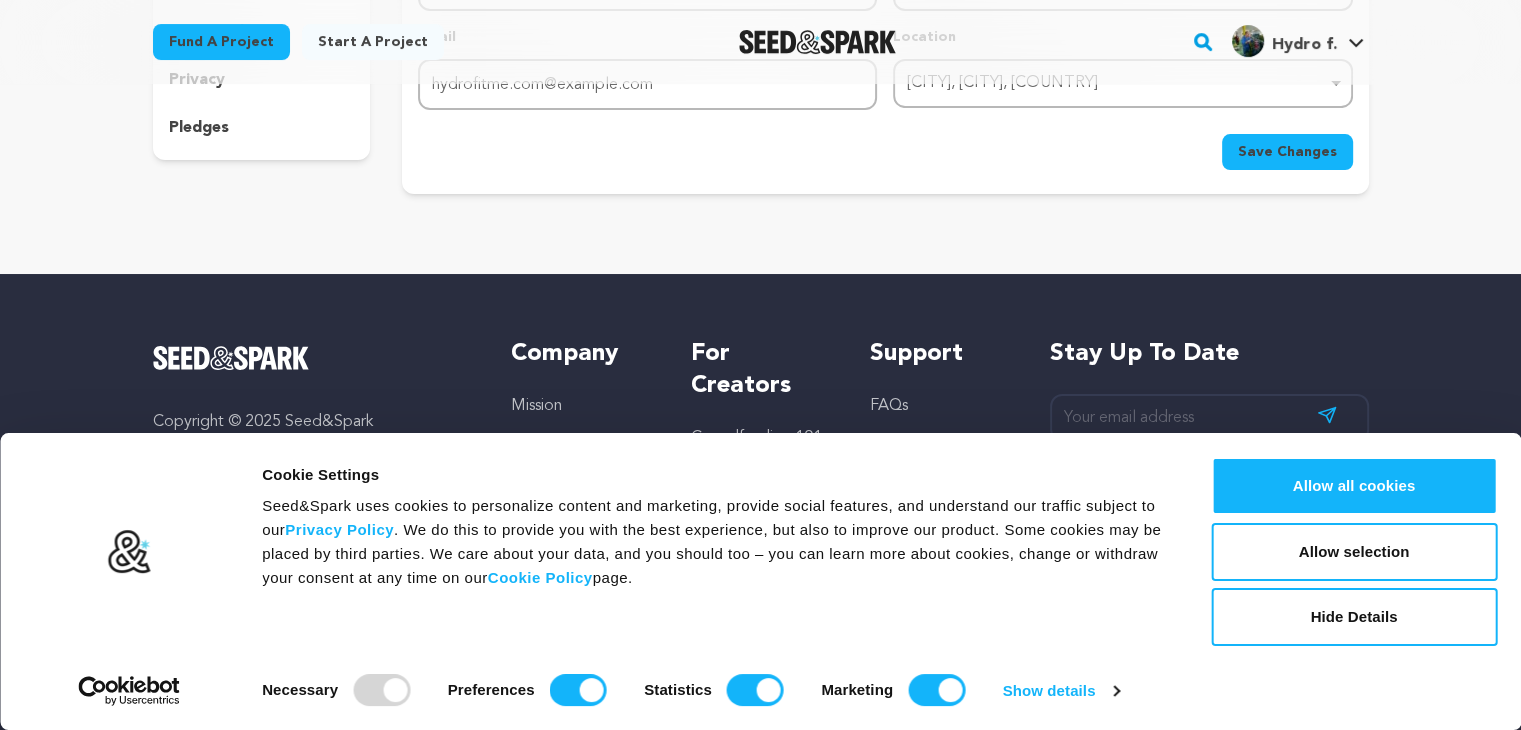 click on "Save Changes" at bounding box center [1287, 152] 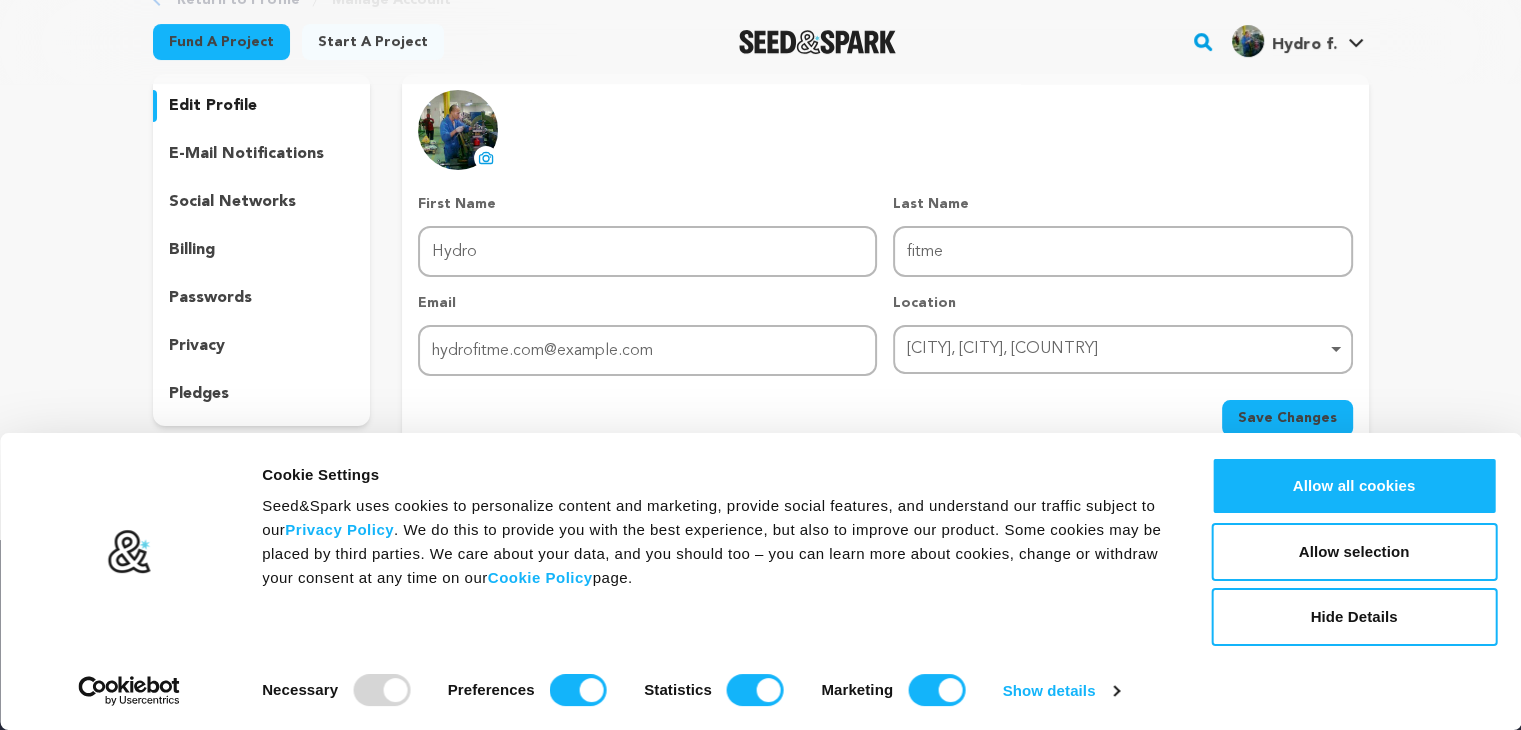 scroll, scrollTop: 100, scrollLeft: 0, axis: vertical 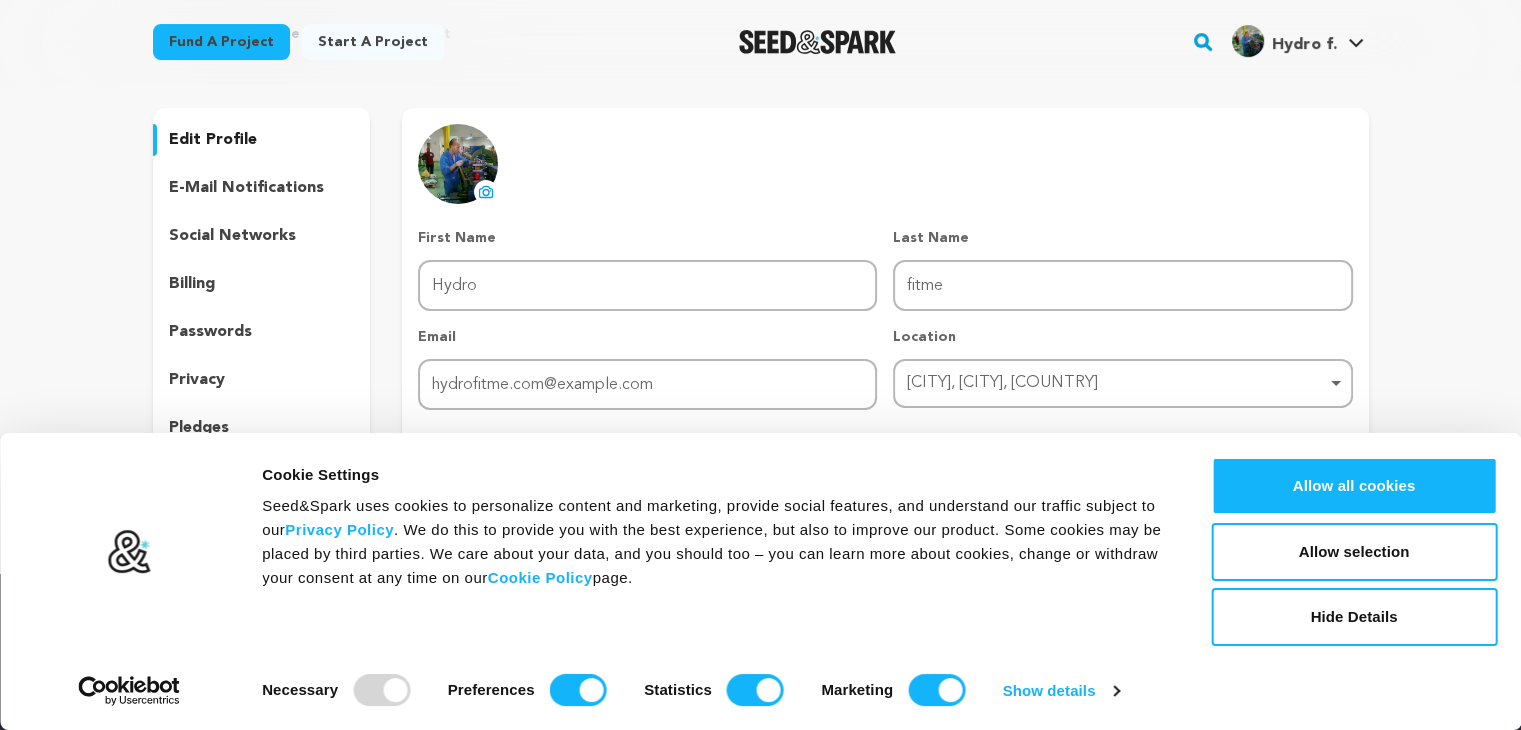click on "social networks" at bounding box center (232, 236) 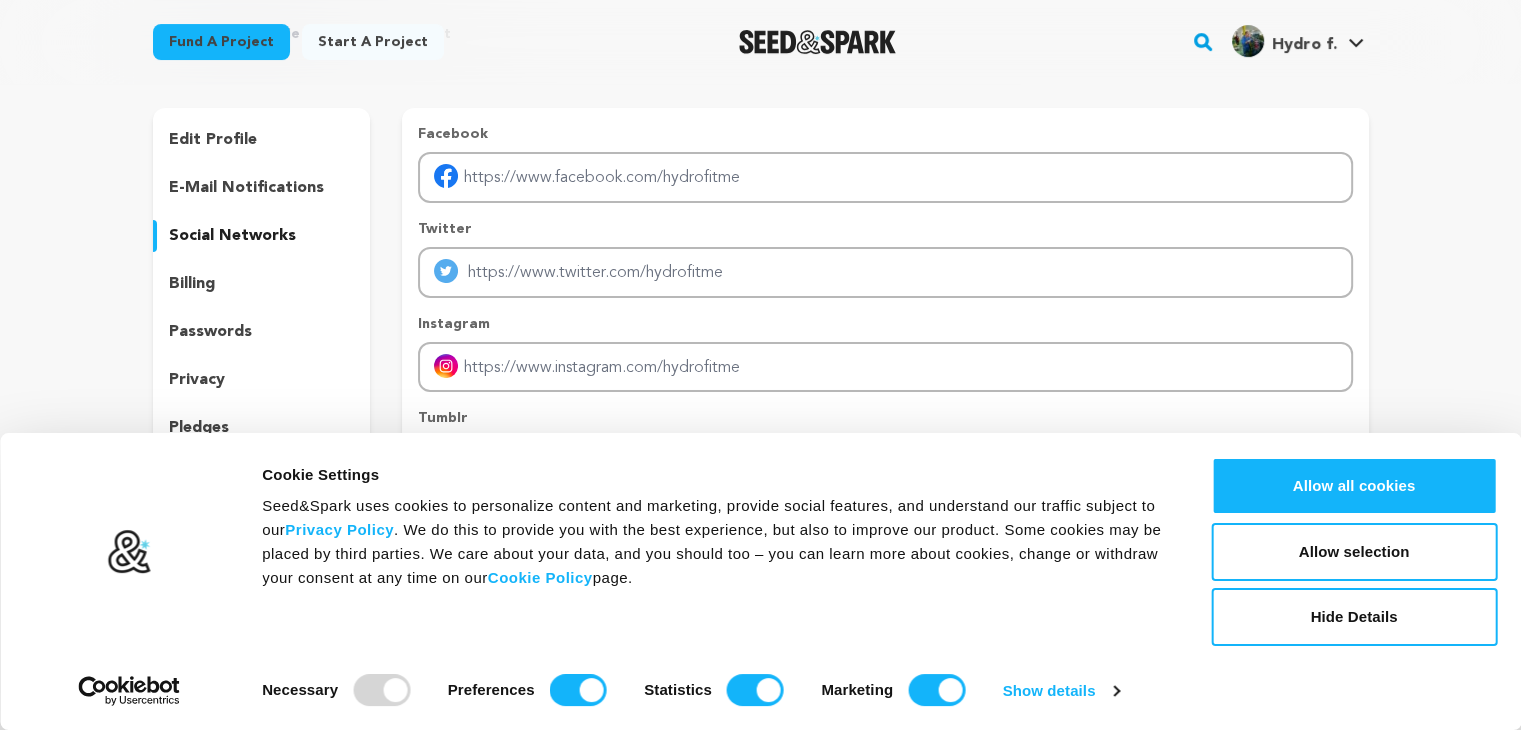 click on "Facebook
Twitter
Instagram
Tumblr
Pinterest
IMDB" at bounding box center (885, 400) 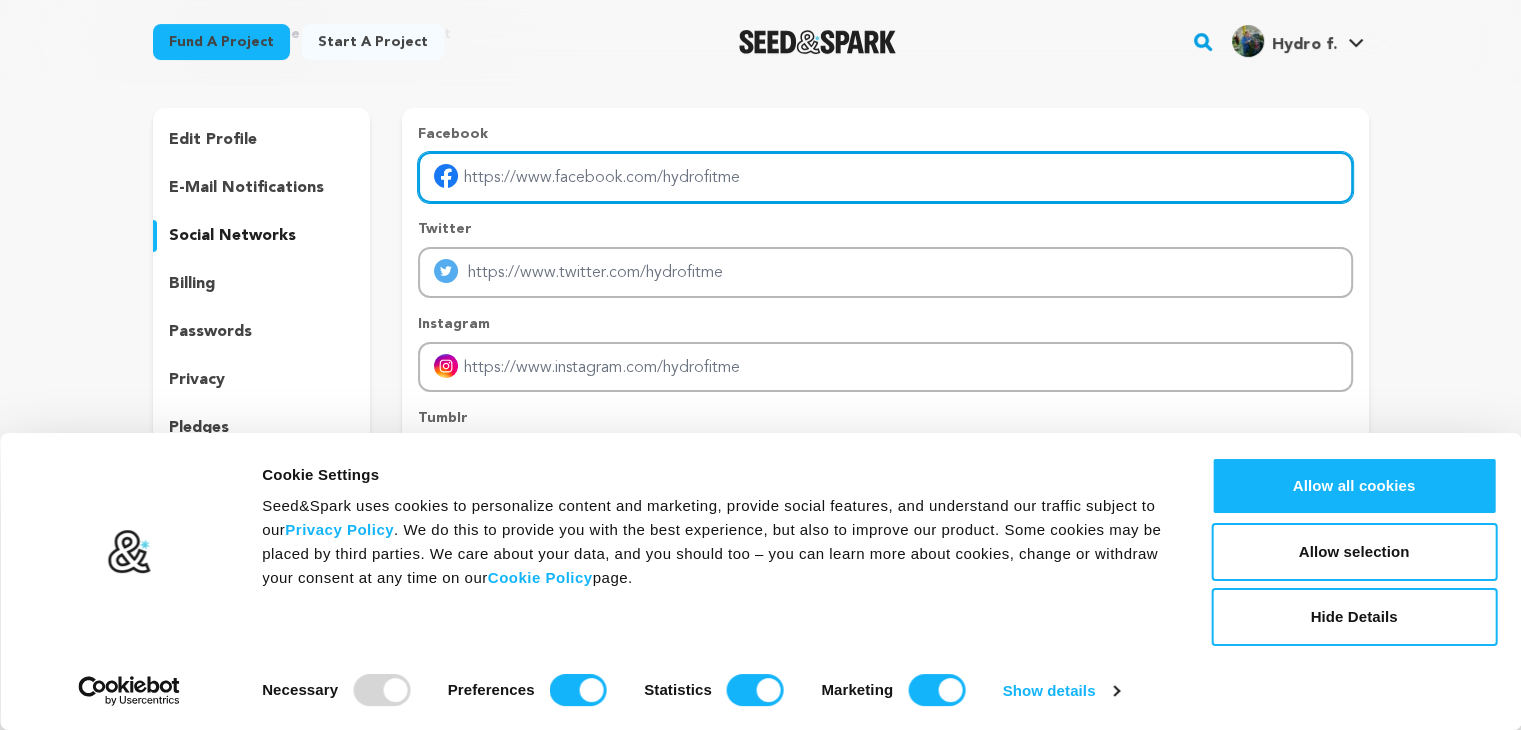 click at bounding box center [885, 177] 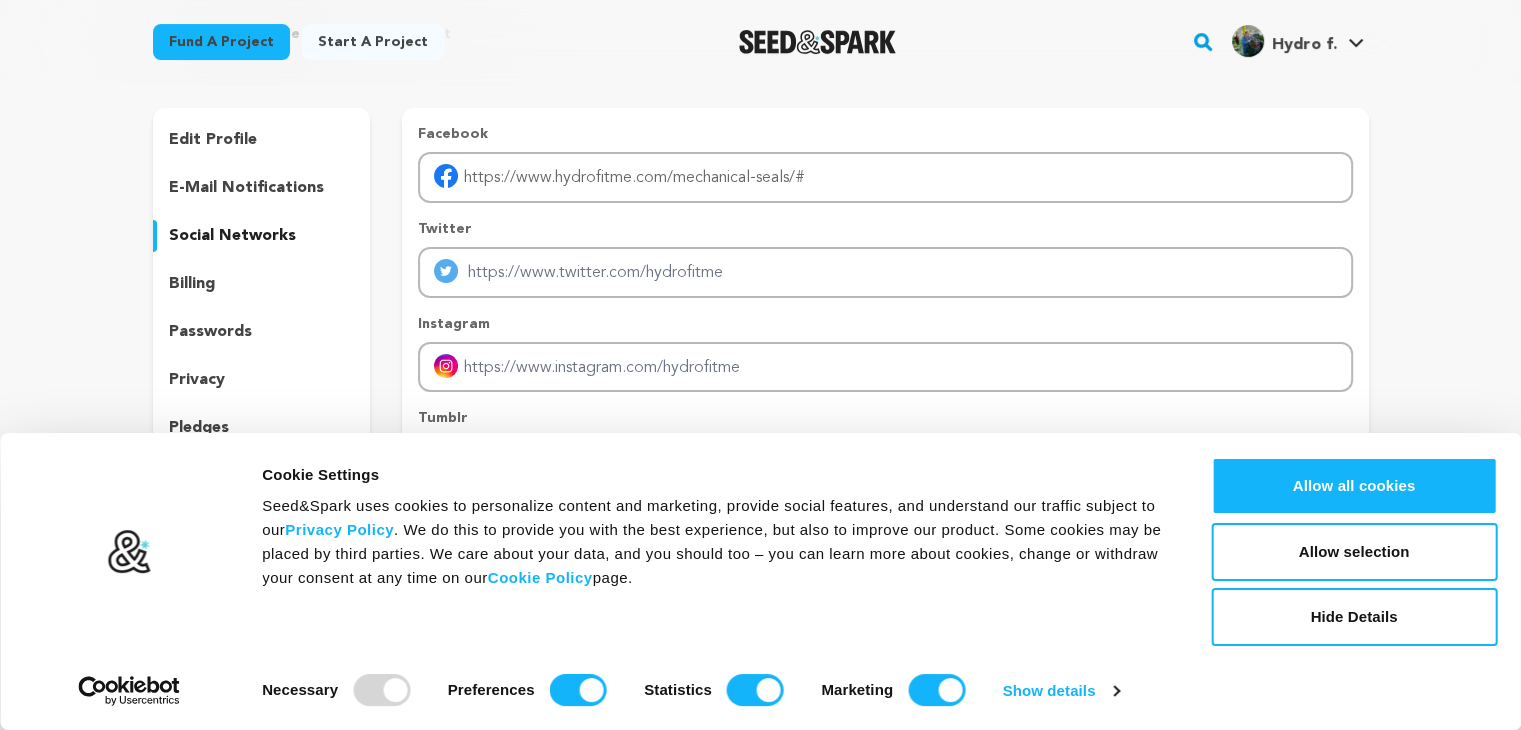 click on "Facebook
https://www.hydrofitme.com/mechanical-seals/#" at bounding box center (885, 163) 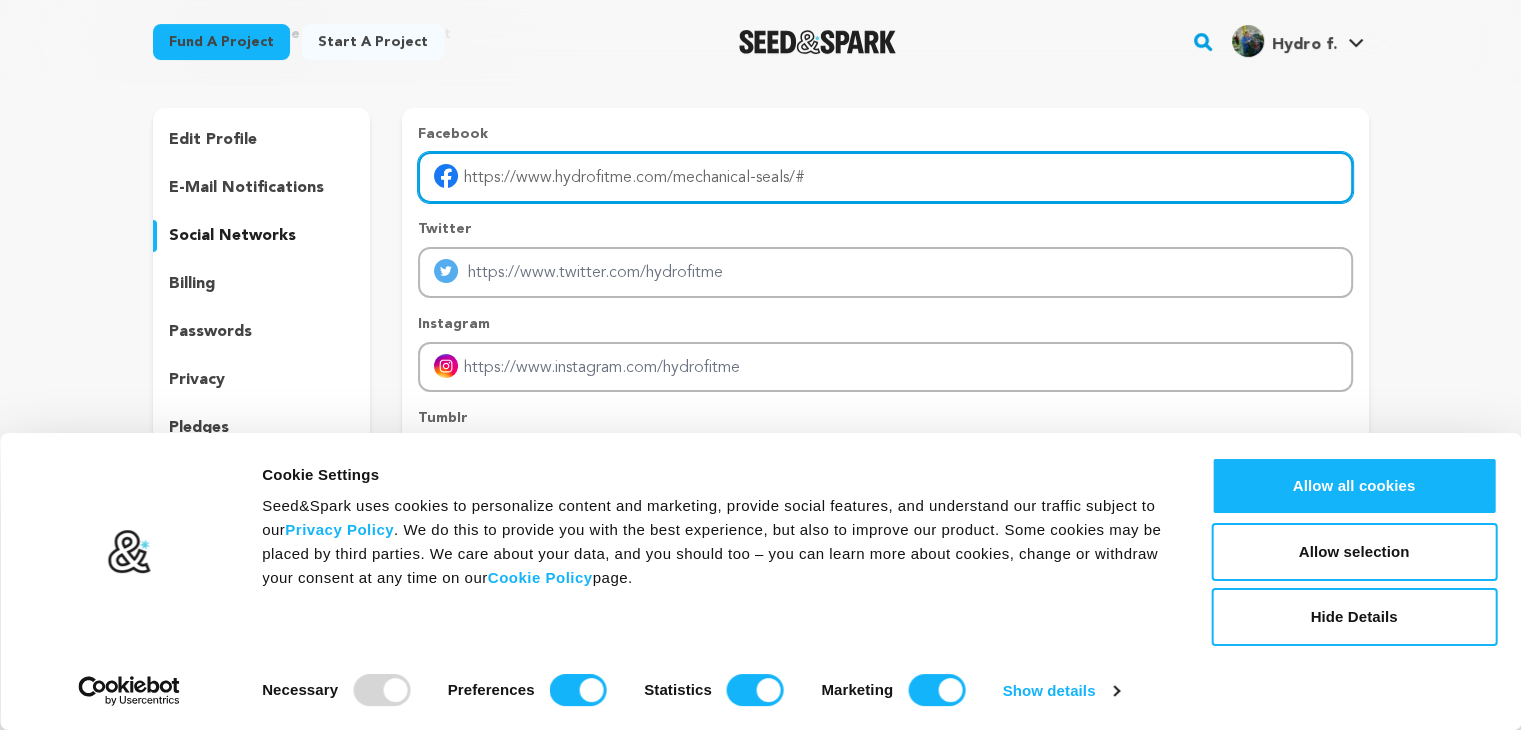 click on "https://www.hydrofitme.com/mechanical-seals/#" at bounding box center (885, 177) 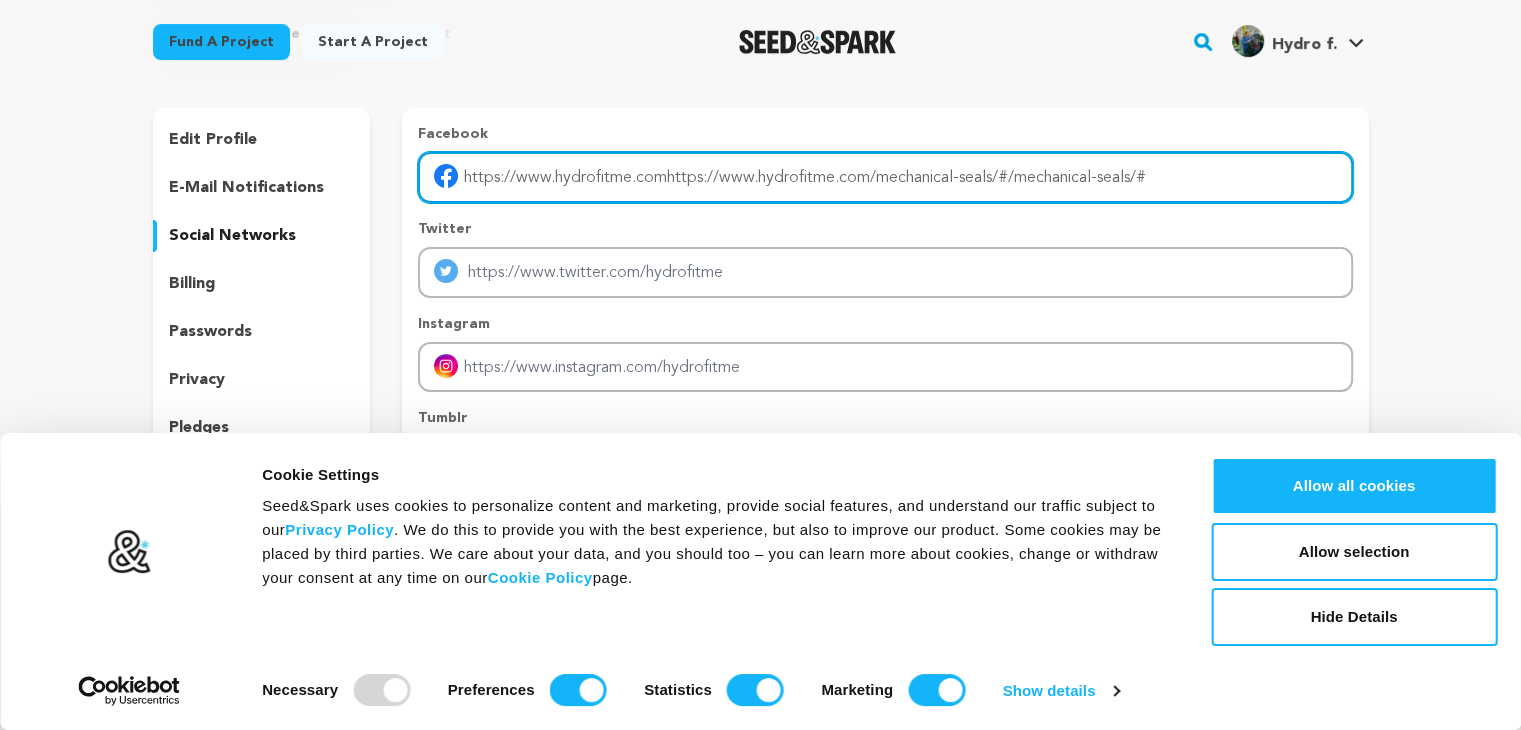 type on "https://www.hydrofitme.com/mechanical-seals/#" 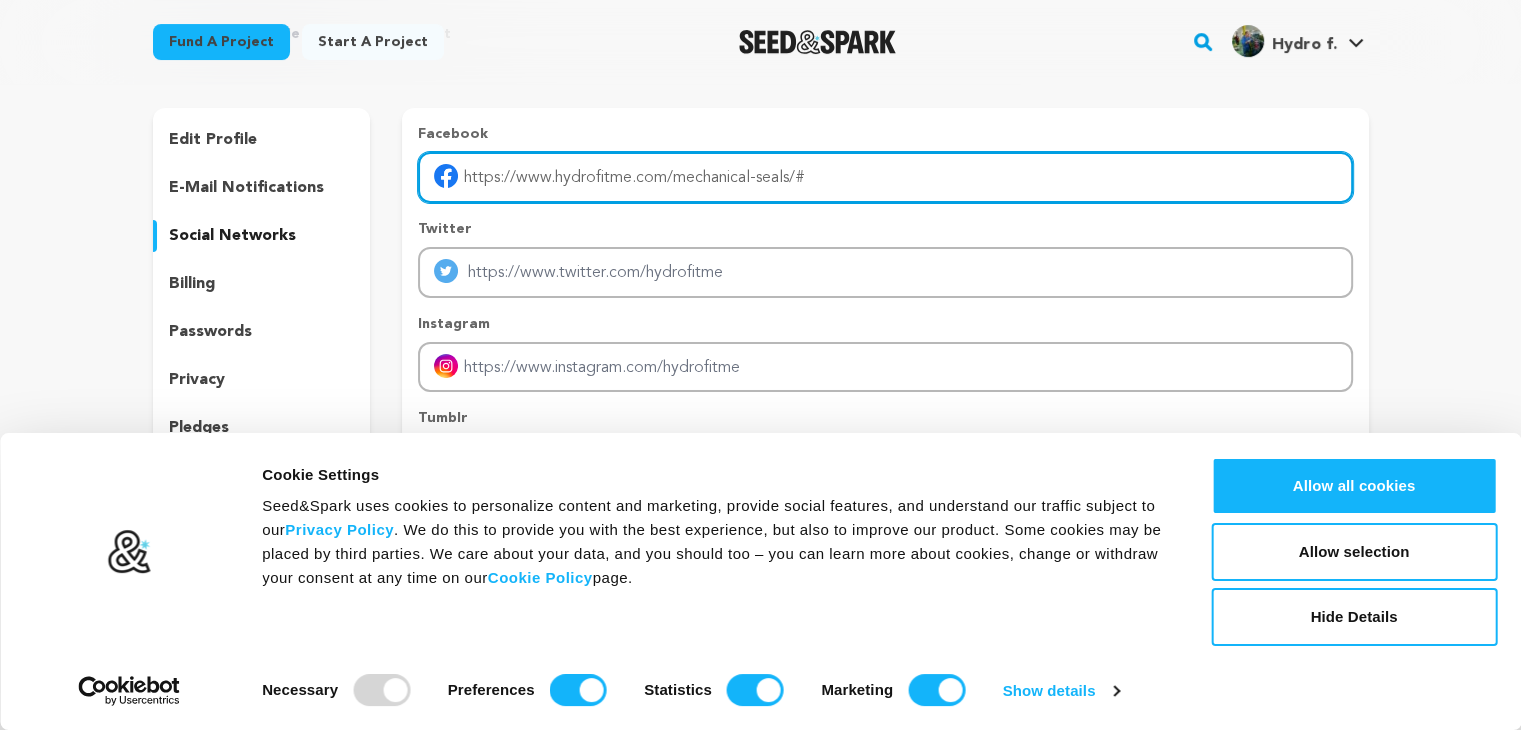 drag, startPoint x: 905, startPoint y: 148, endPoint x: 546, endPoint y: 152, distance: 359.02228 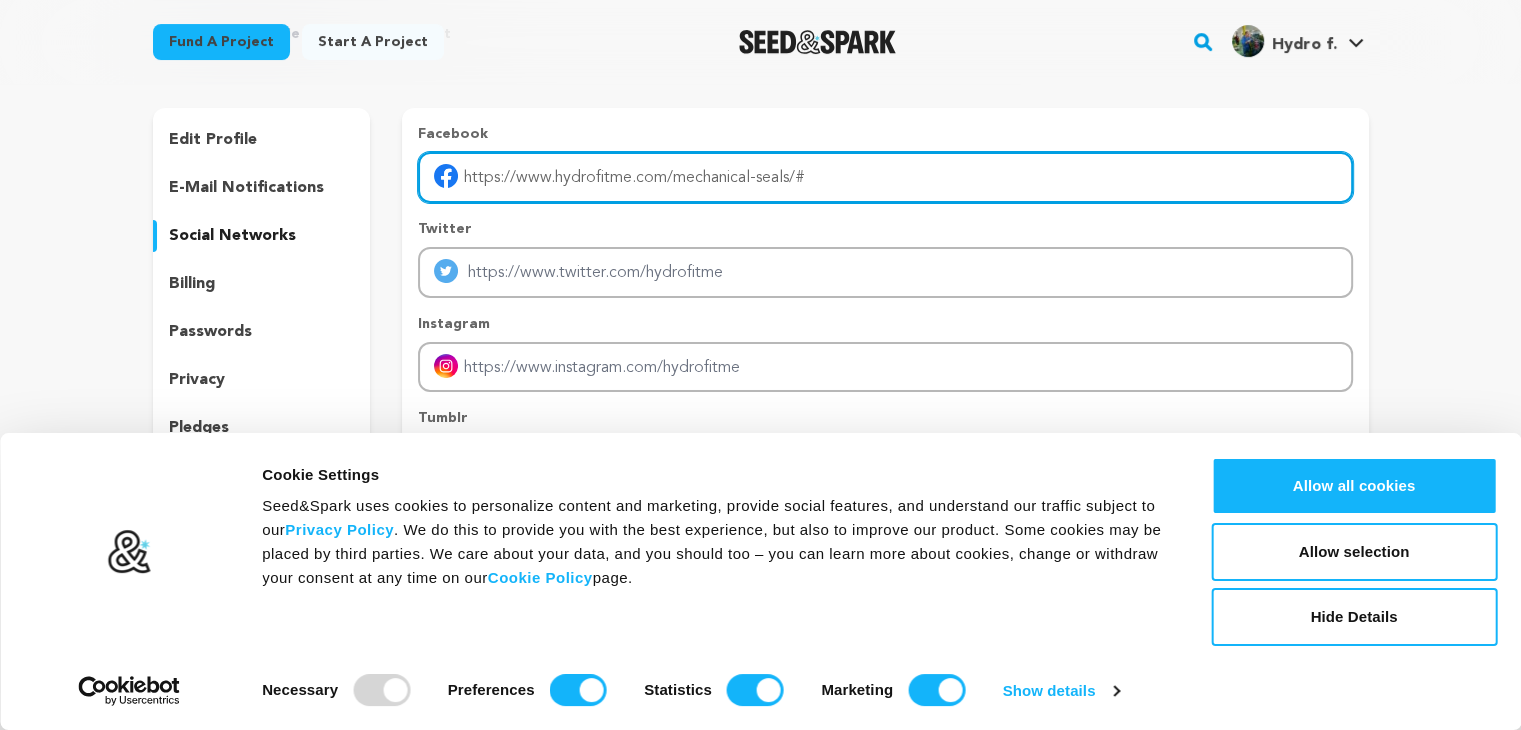 click on "Facebook
https://www.hydrofitme.com/mechanical-seals/#" at bounding box center [885, 163] 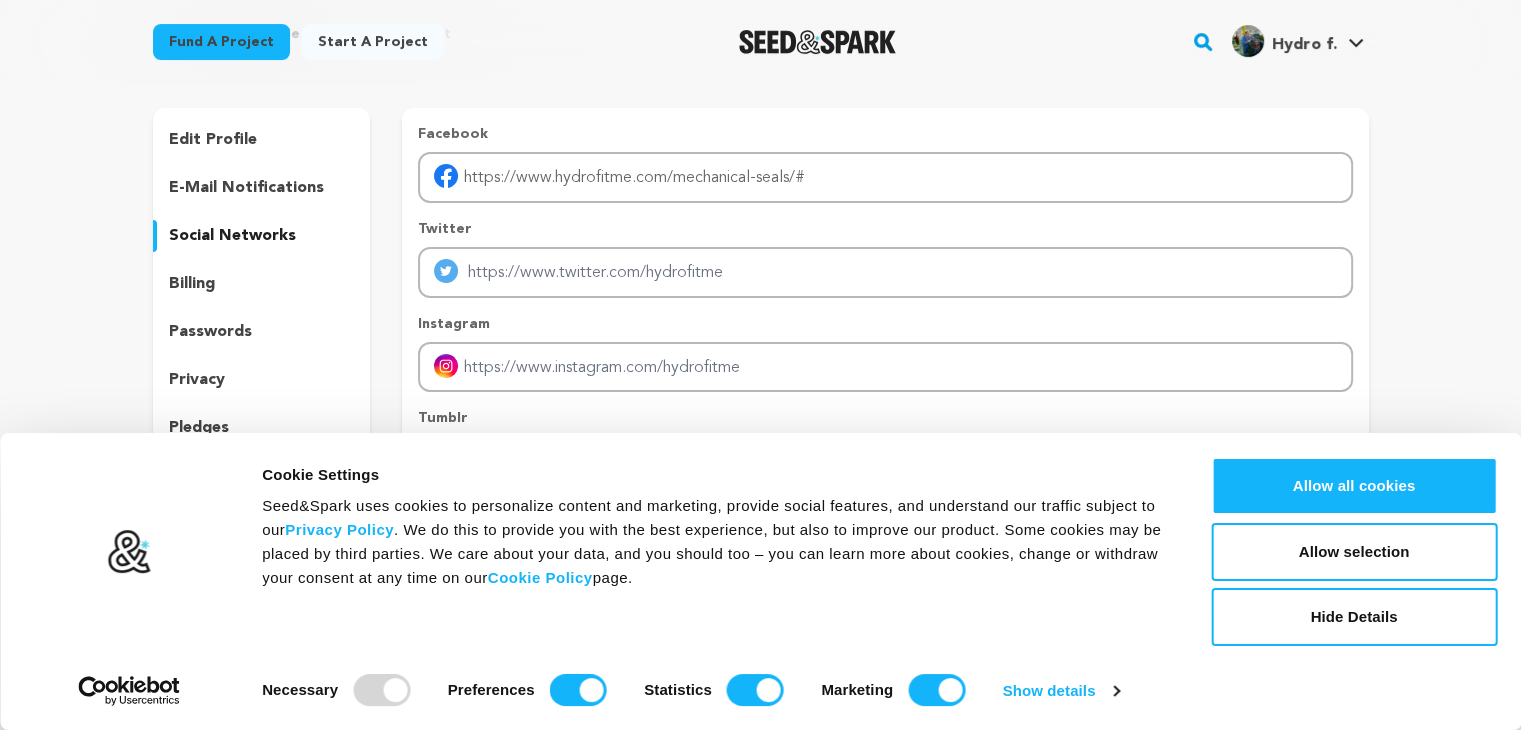 click on "edit profile" at bounding box center [262, 140] 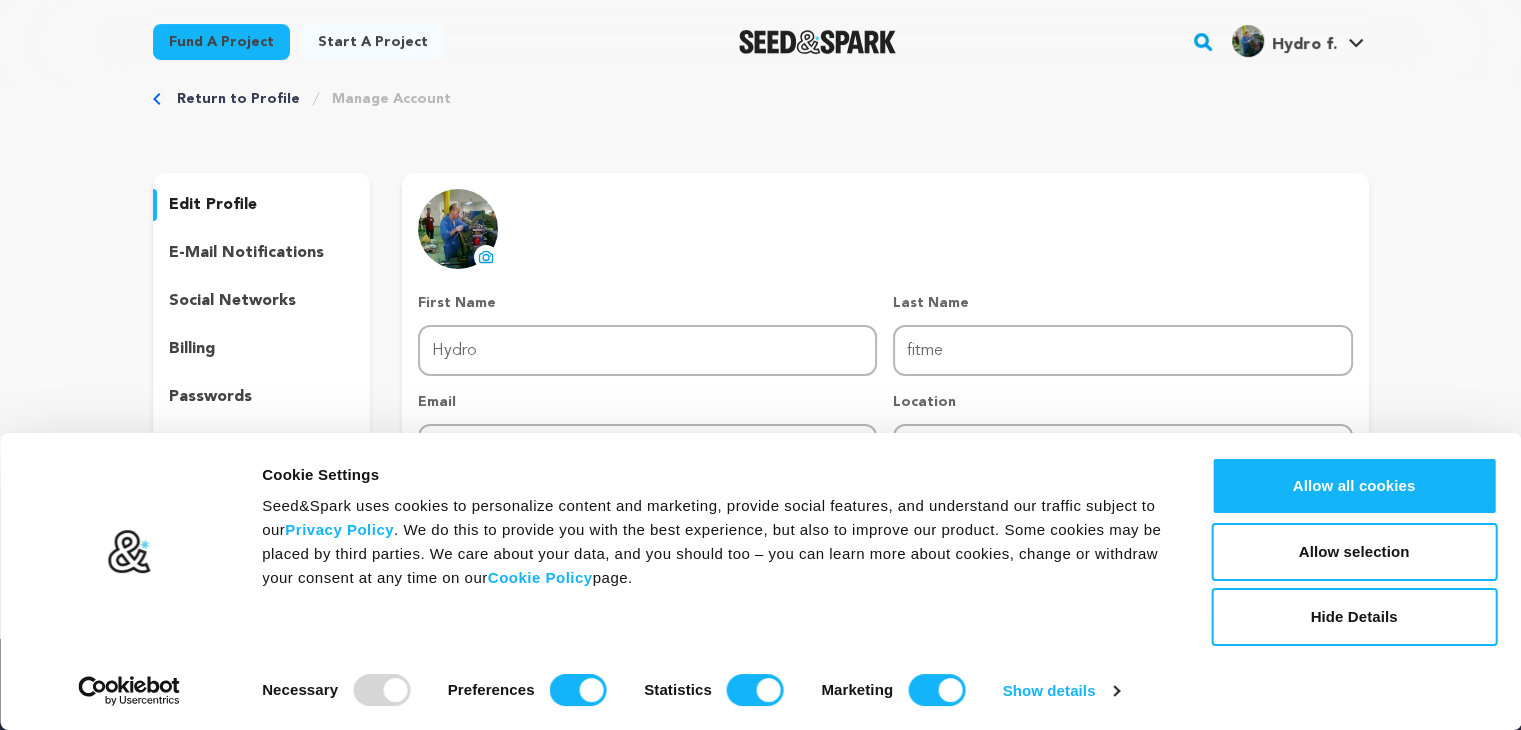 scroll, scrollTop: 0, scrollLeft: 0, axis: both 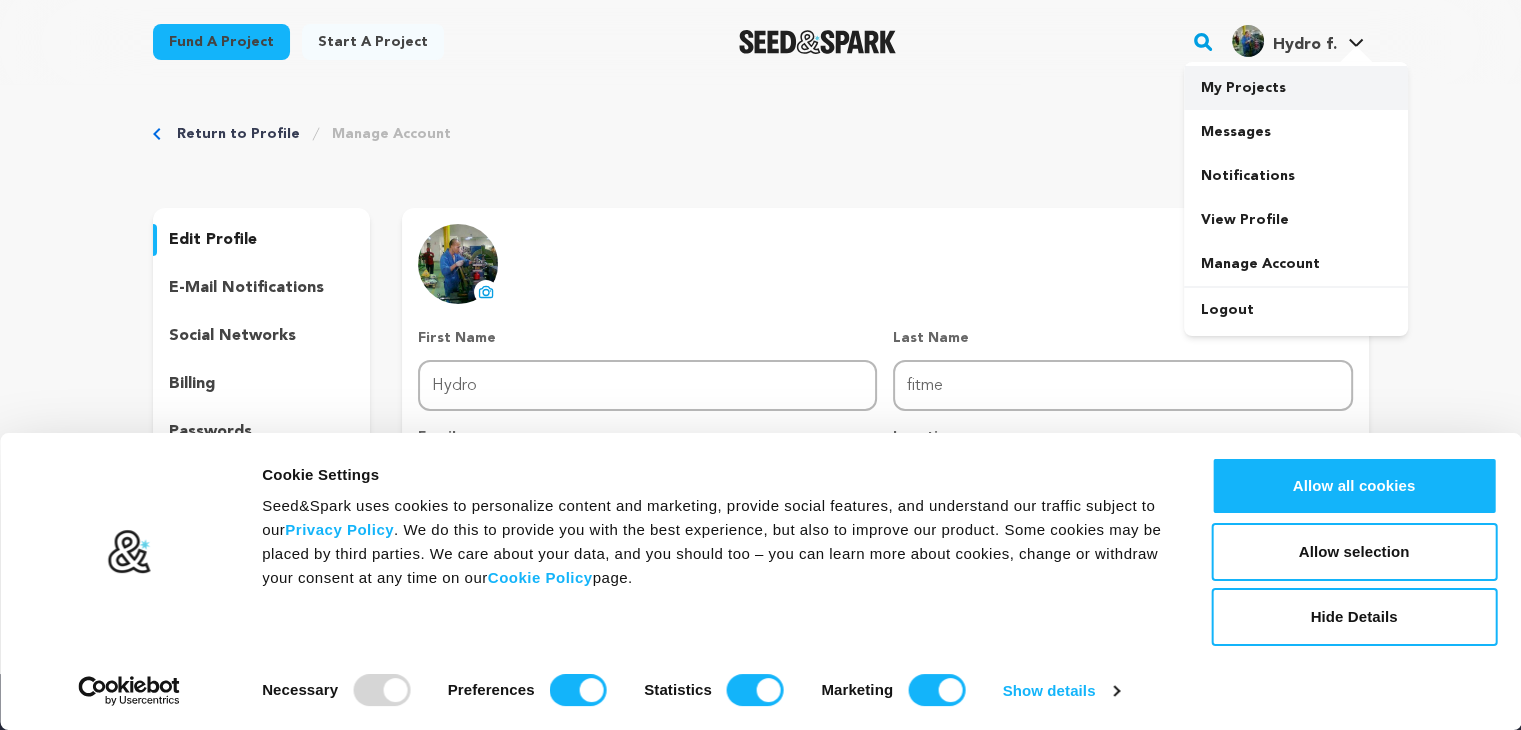 click on "My Projects" at bounding box center (1296, 88) 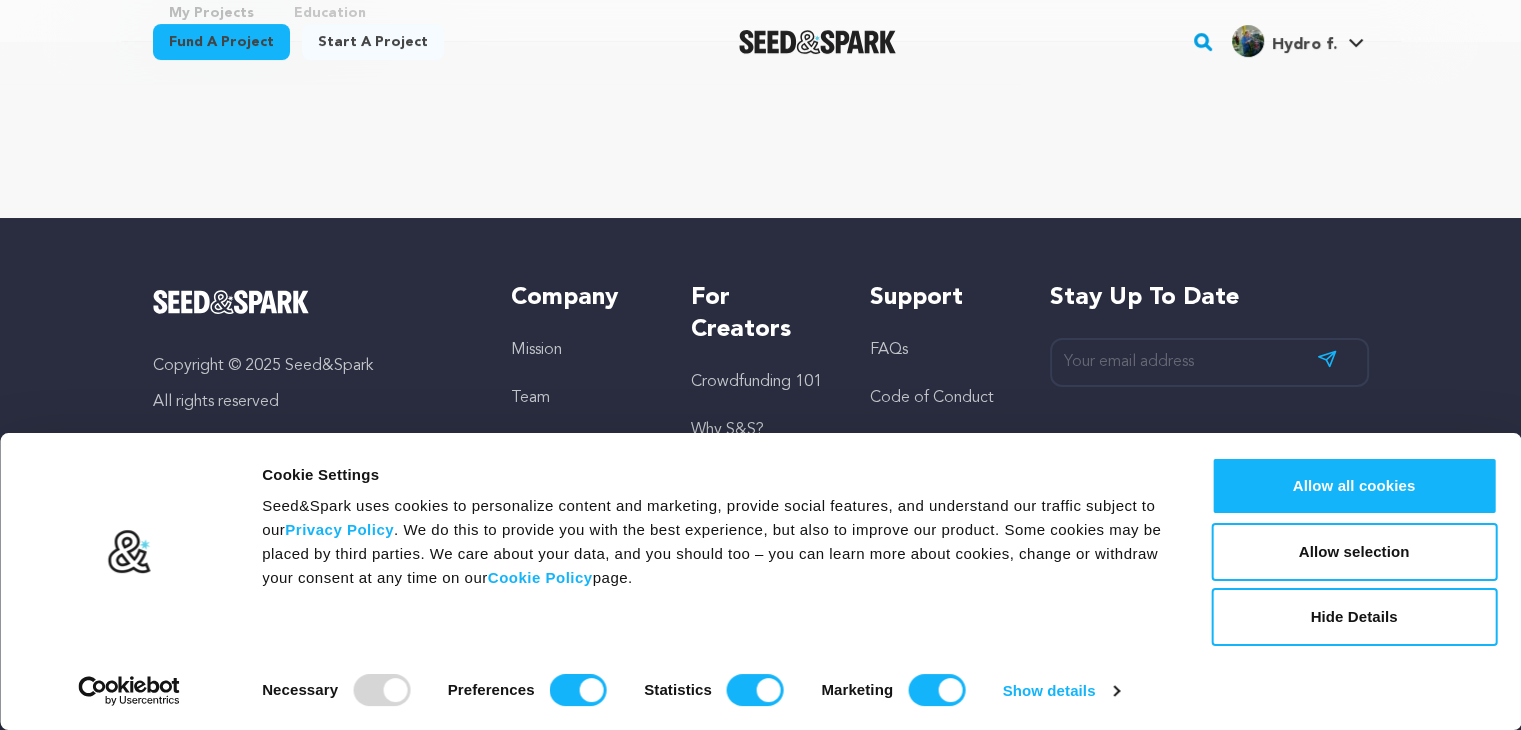 scroll, scrollTop: 0, scrollLeft: 0, axis: both 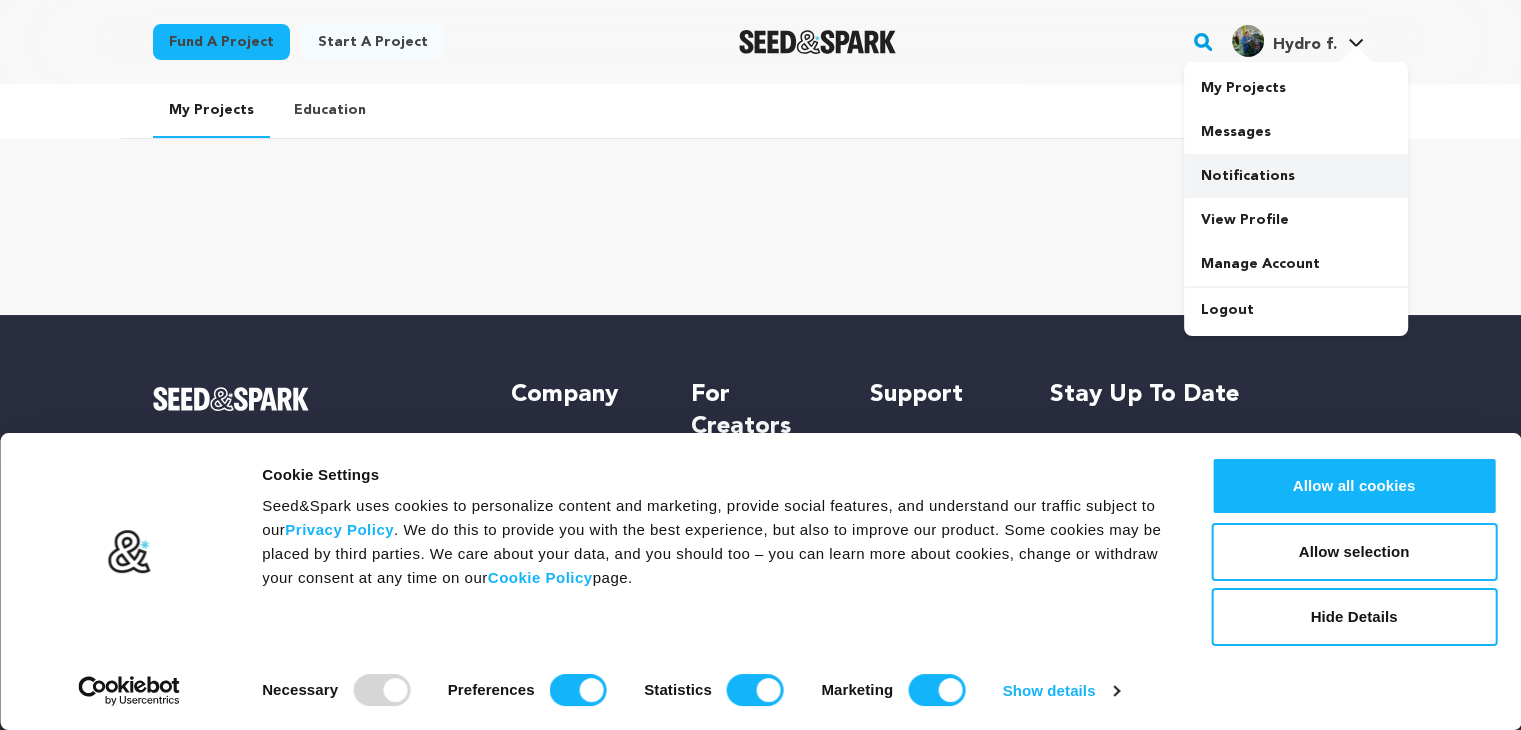 click on "Notifications" at bounding box center [1296, 176] 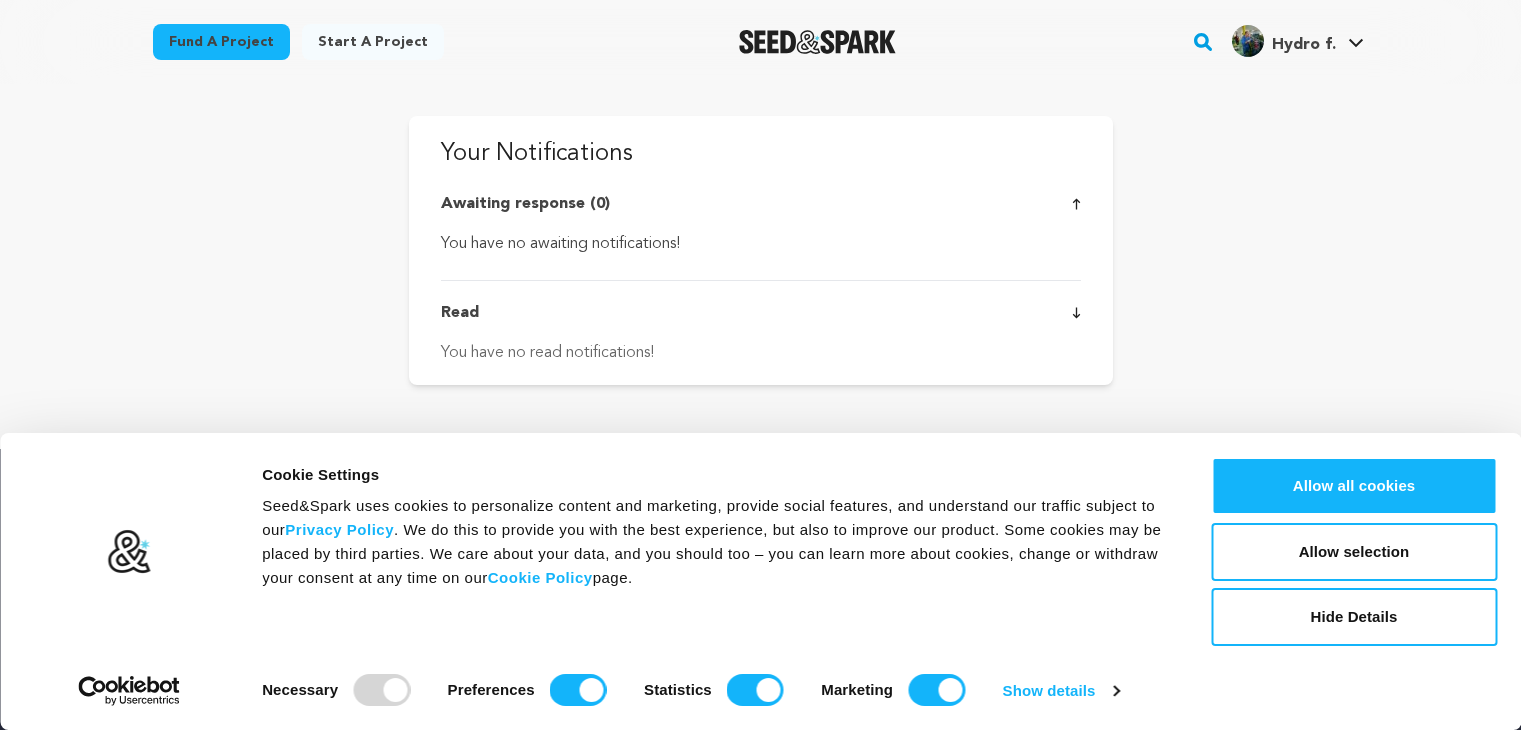 scroll, scrollTop: 0, scrollLeft: 0, axis: both 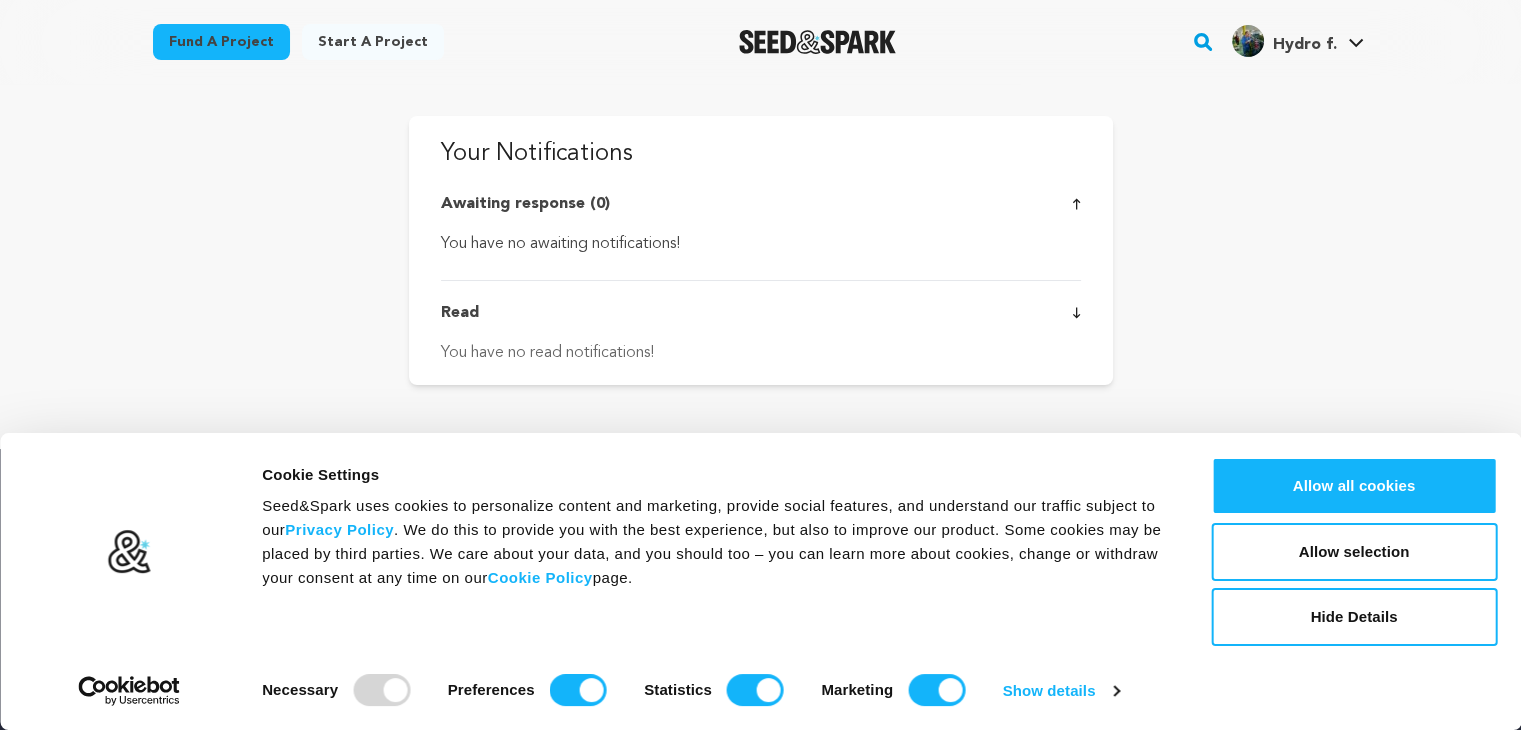 click on "Read" at bounding box center [460, 313] 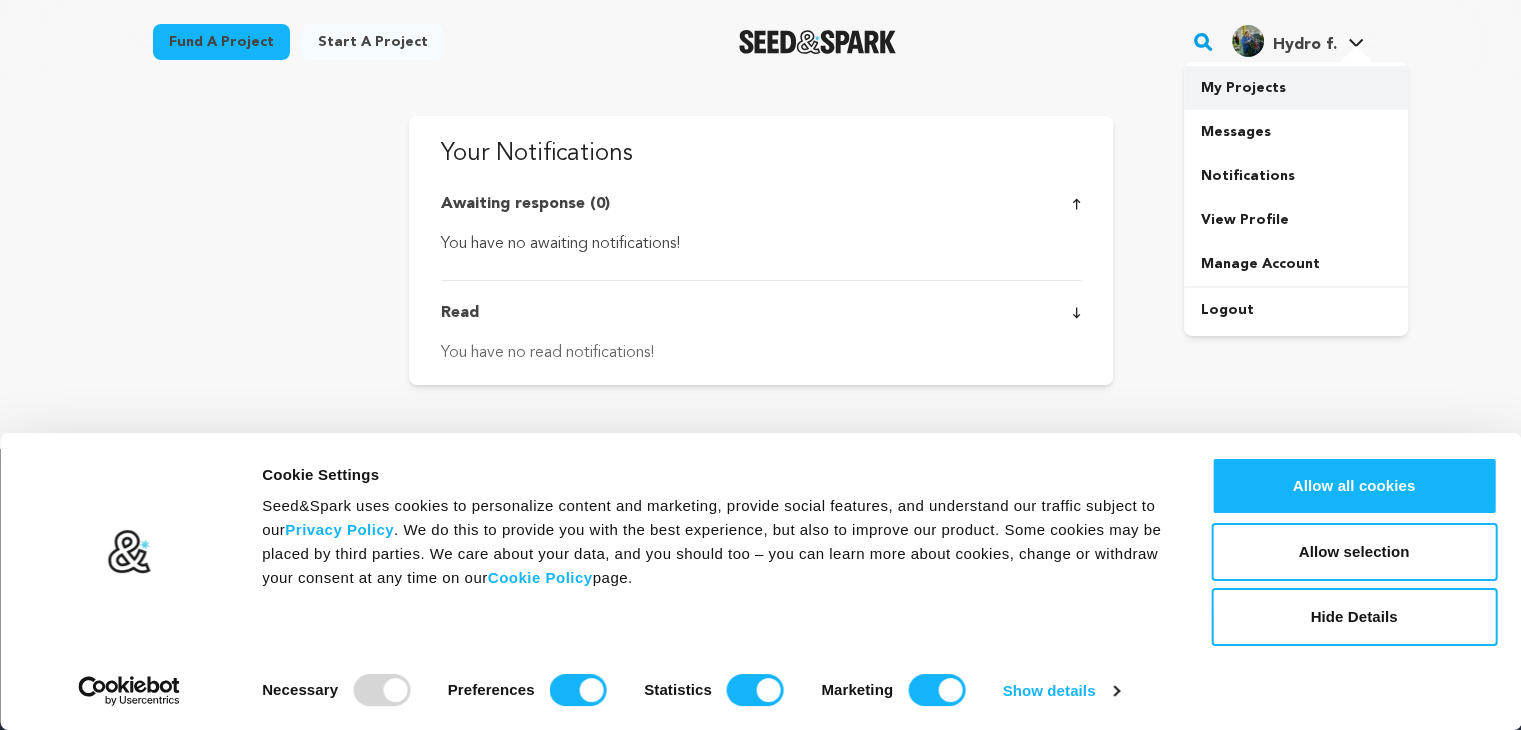click on "My Projects" at bounding box center [1296, 88] 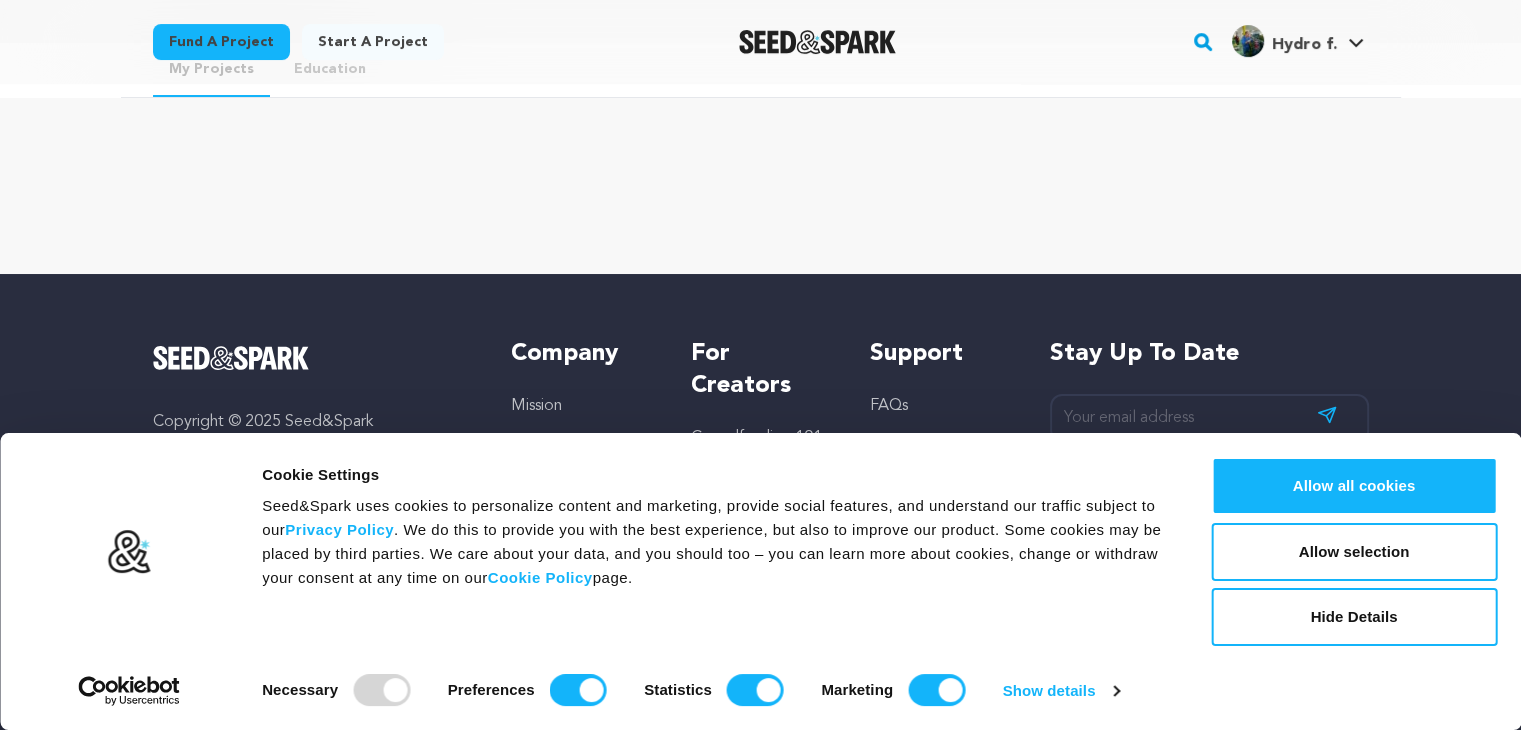 scroll, scrollTop: 0, scrollLeft: 0, axis: both 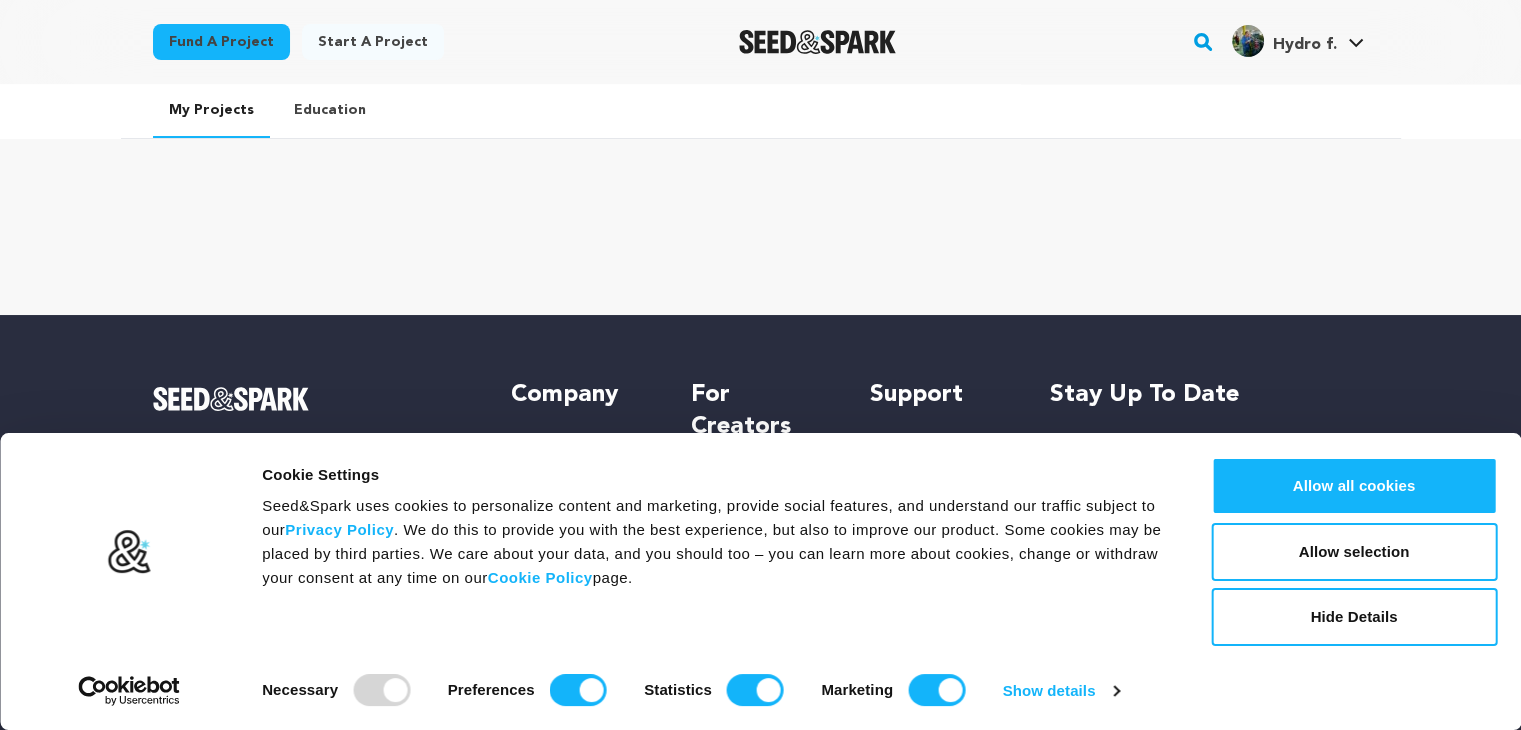 click on "My Projects" at bounding box center (211, 111) 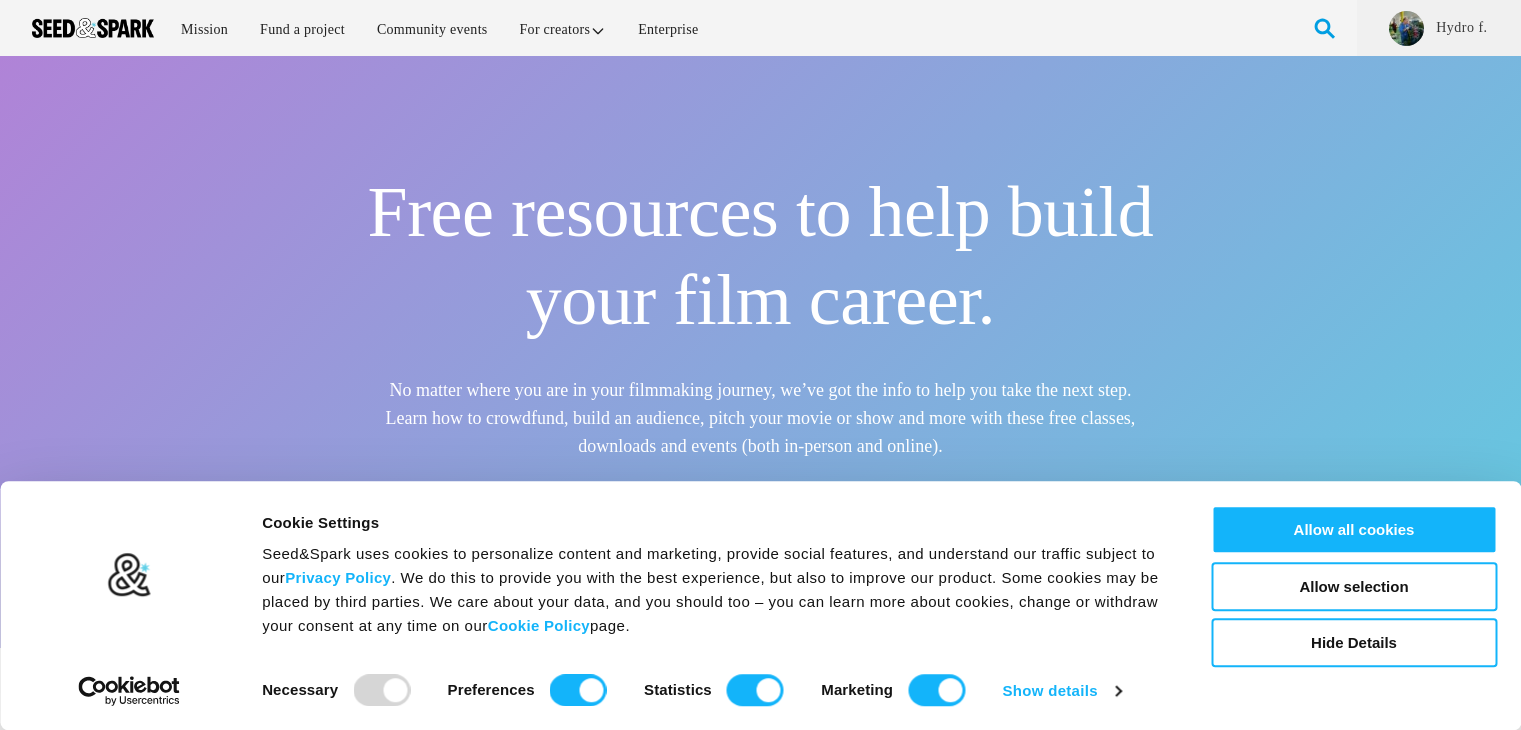 scroll, scrollTop: 0, scrollLeft: 0, axis: both 